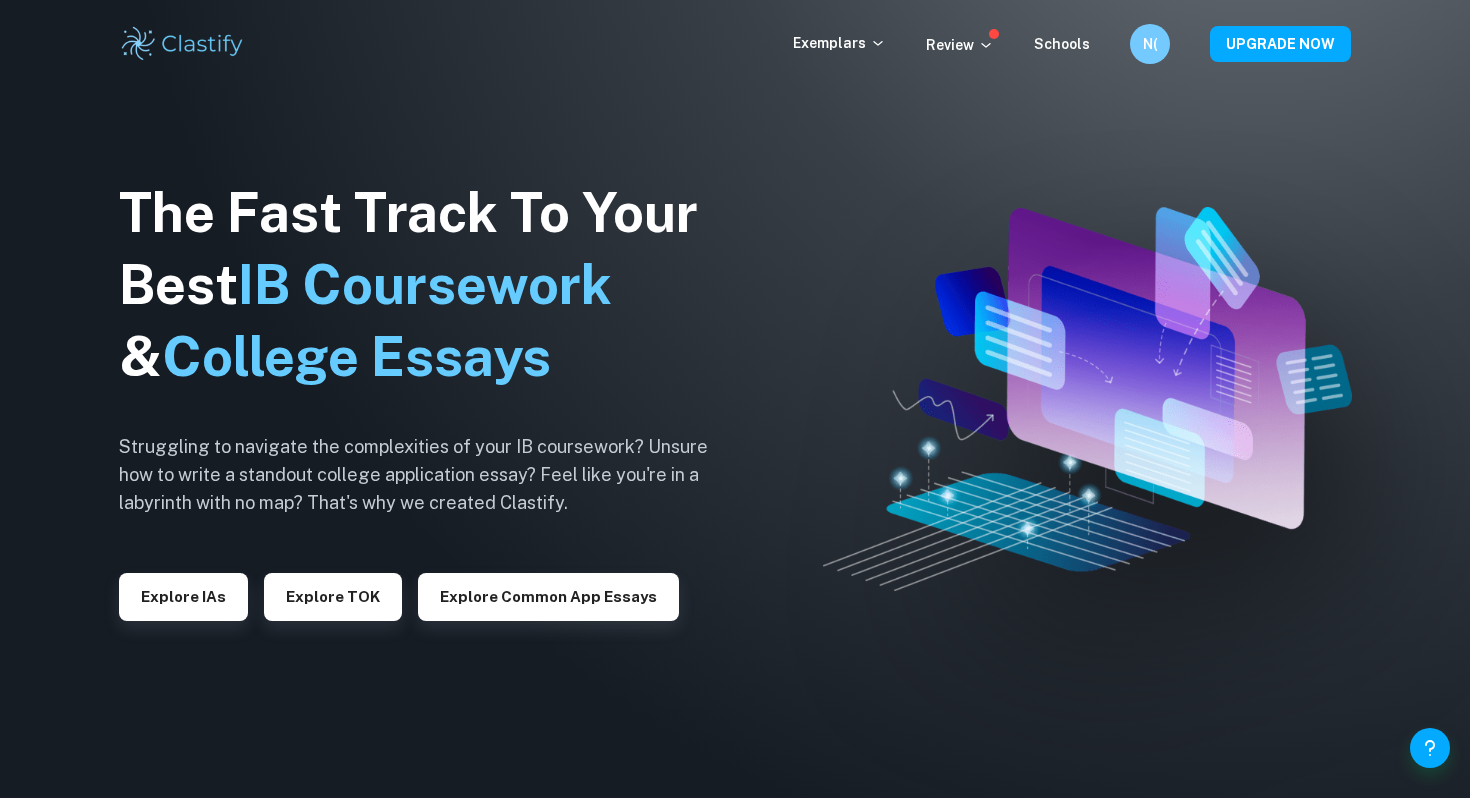scroll, scrollTop: 0, scrollLeft: 0, axis: both 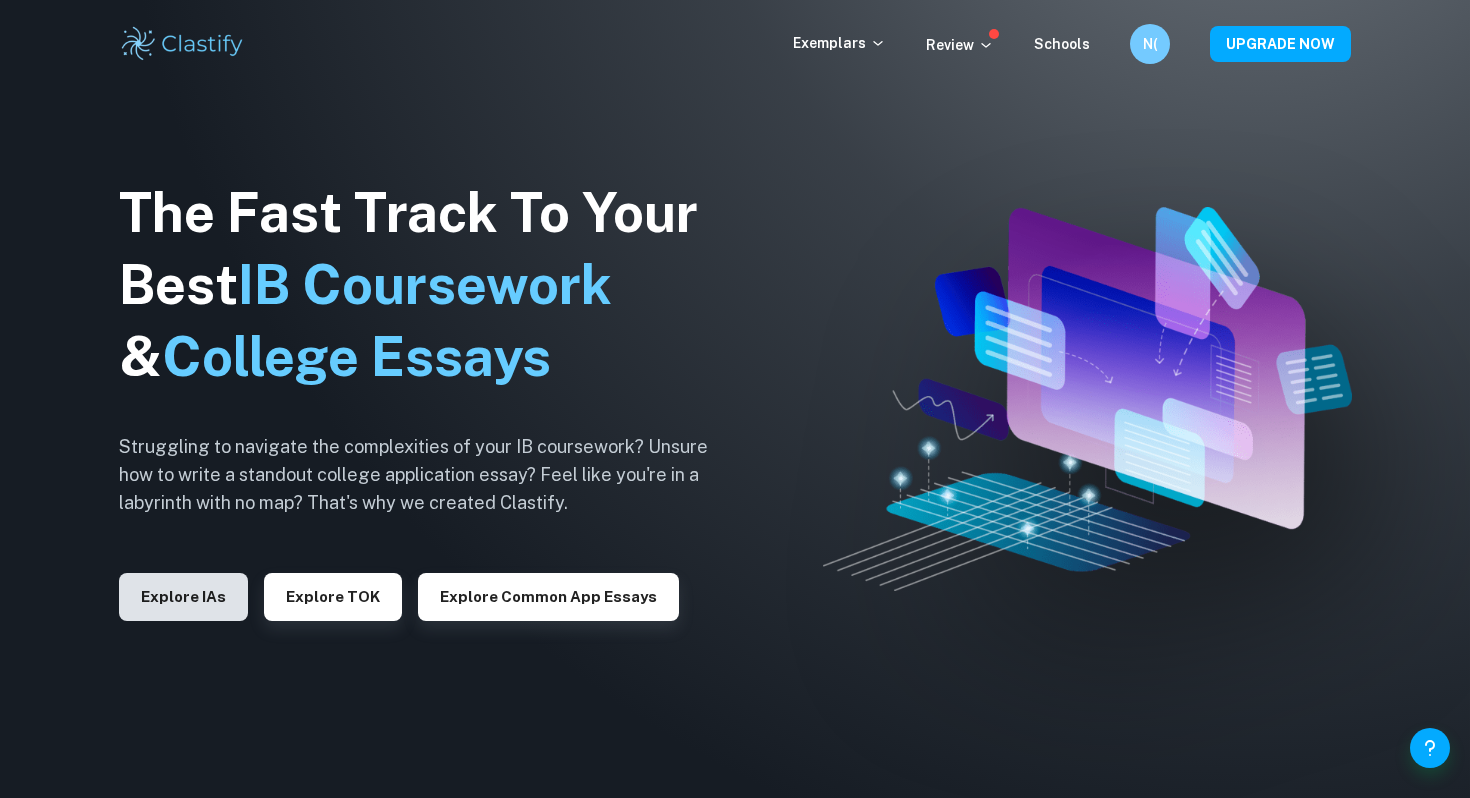 click on "Explore IAs" at bounding box center [183, 597] 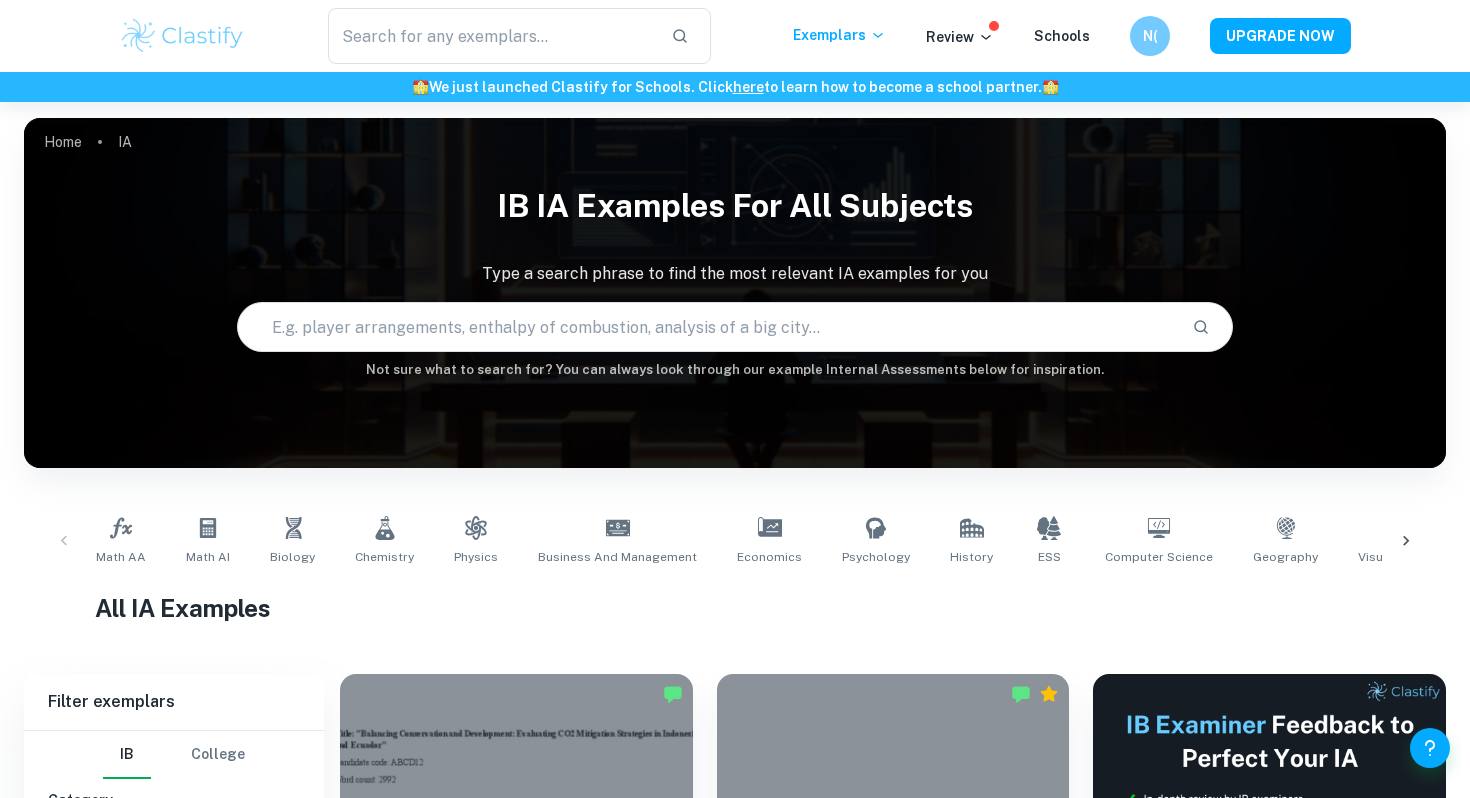 scroll, scrollTop: 342, scrollLeft: 0, axis: vertical 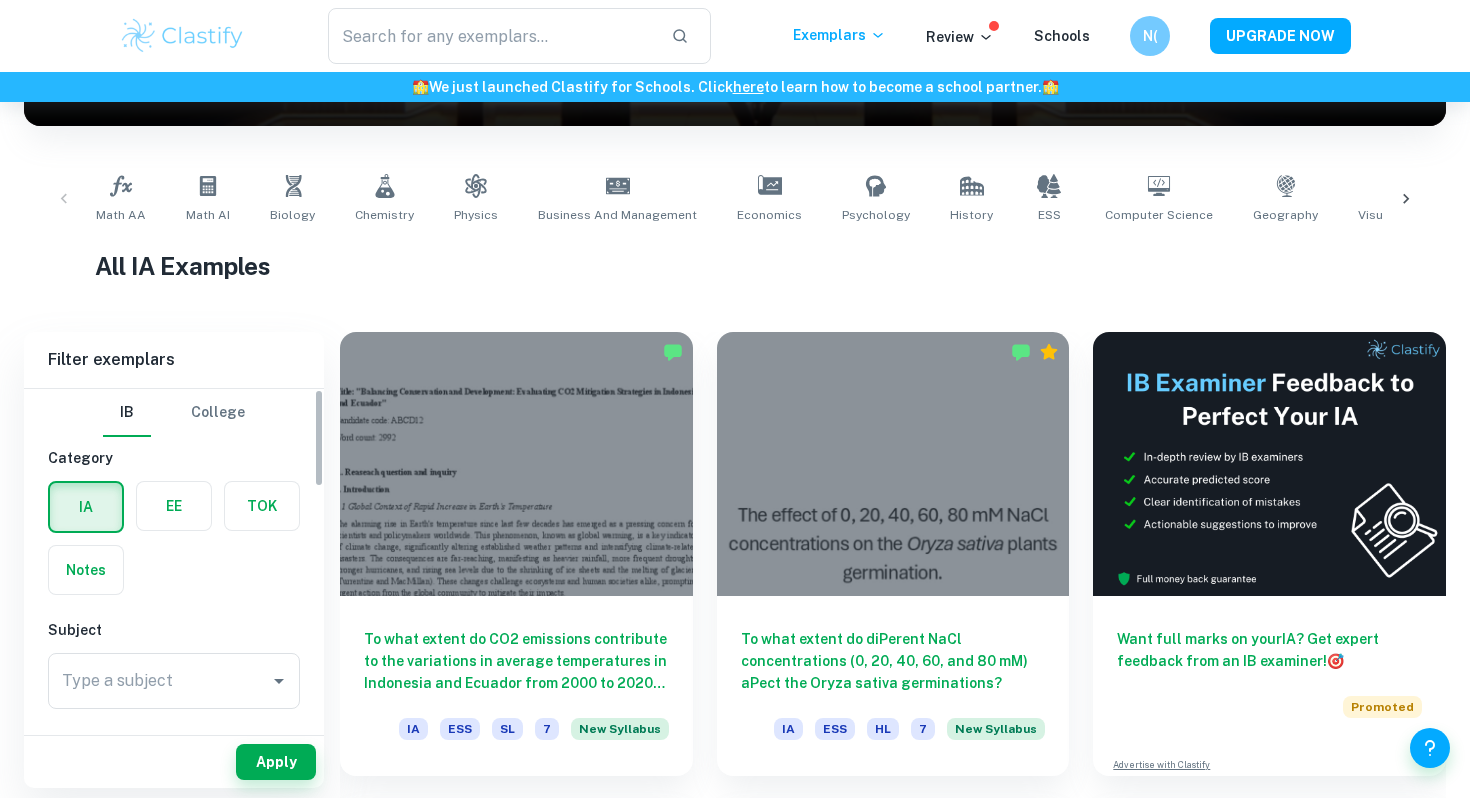 click at bounding box center (174, 506) 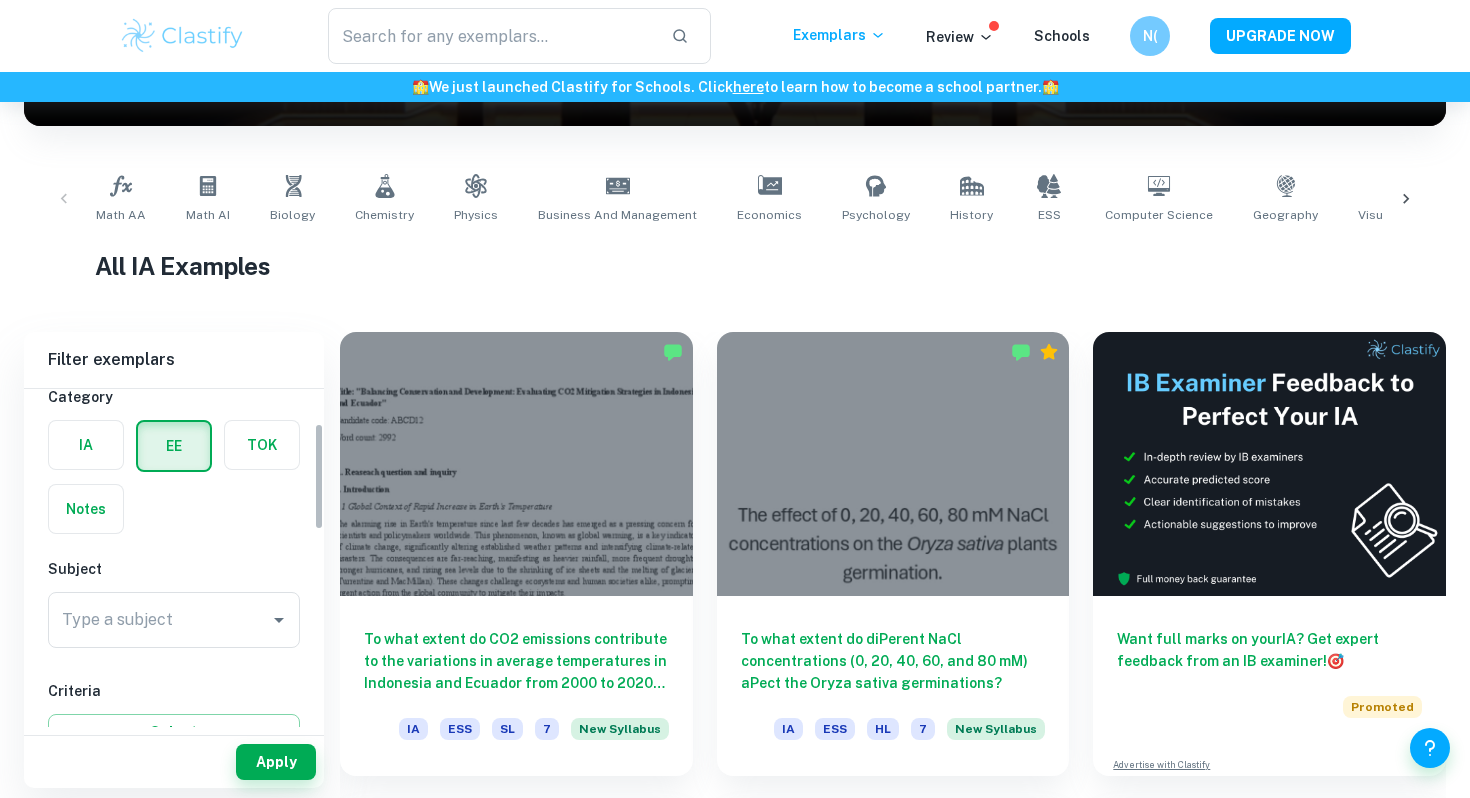 scroll, scrollTop: 129, scrollLeft: 0, axis: vertical 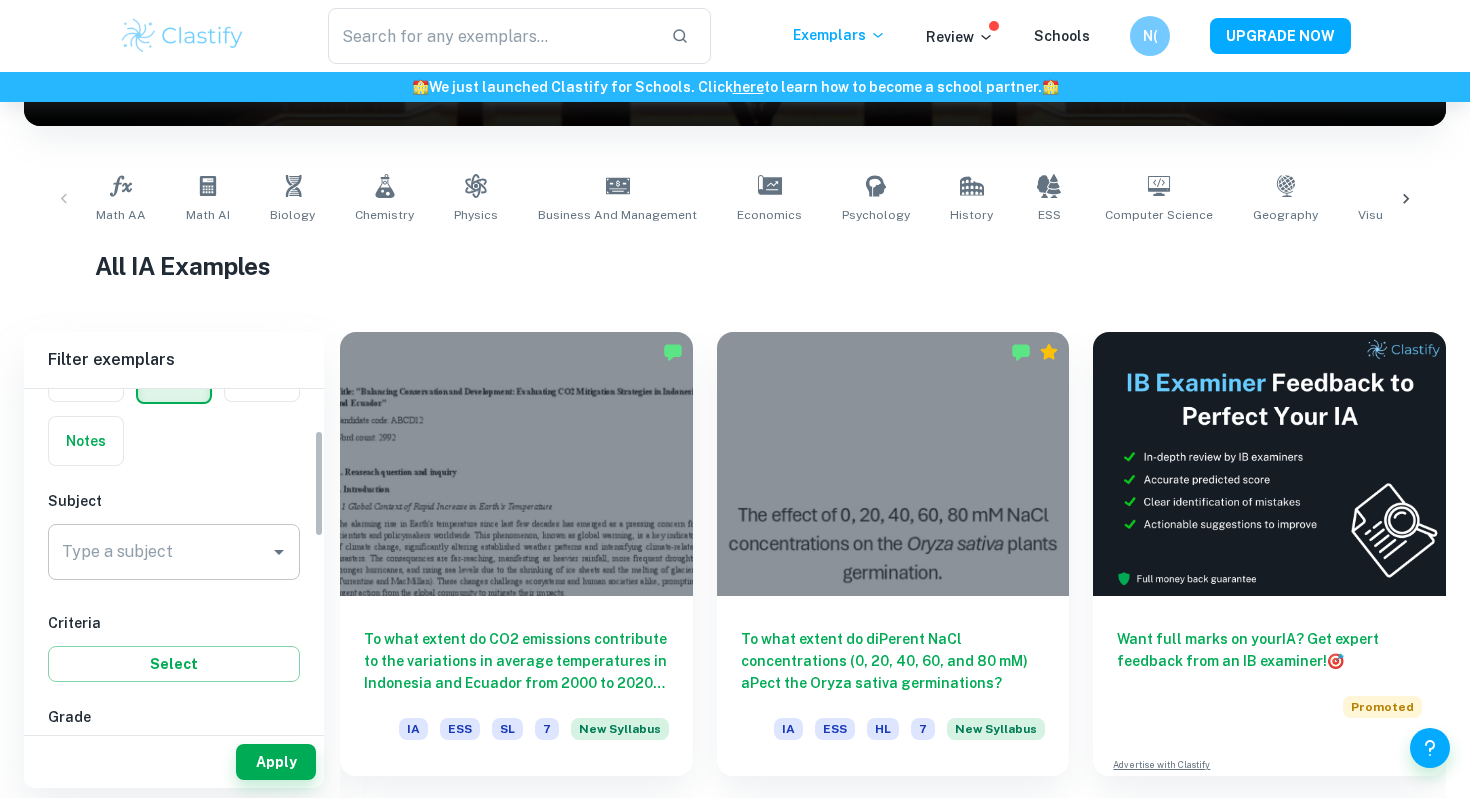 click on "Type a subject" at bounding box center (159, 552) 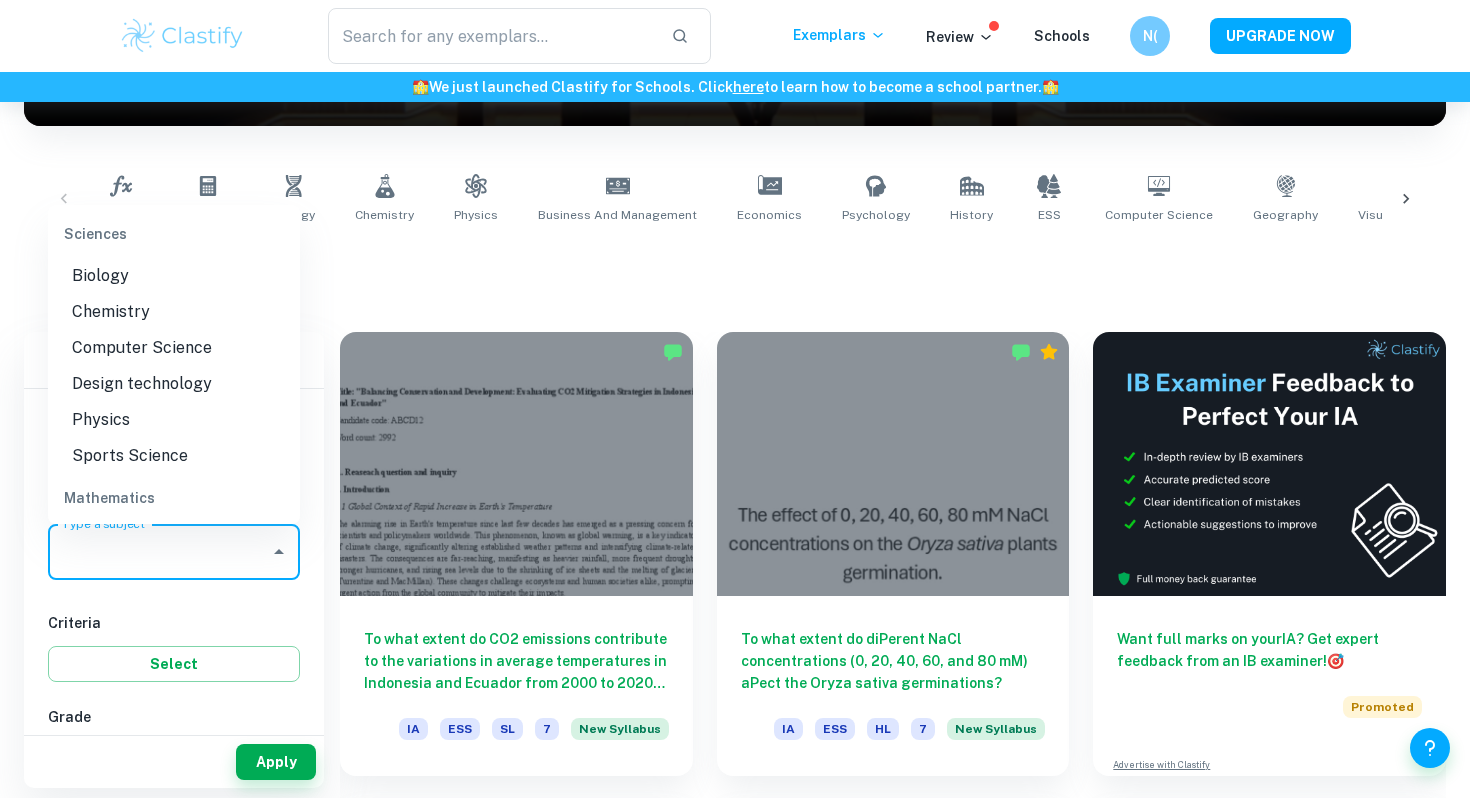 scroll, scrollTop: 2206, scrollLeft: 0, axis: vertical 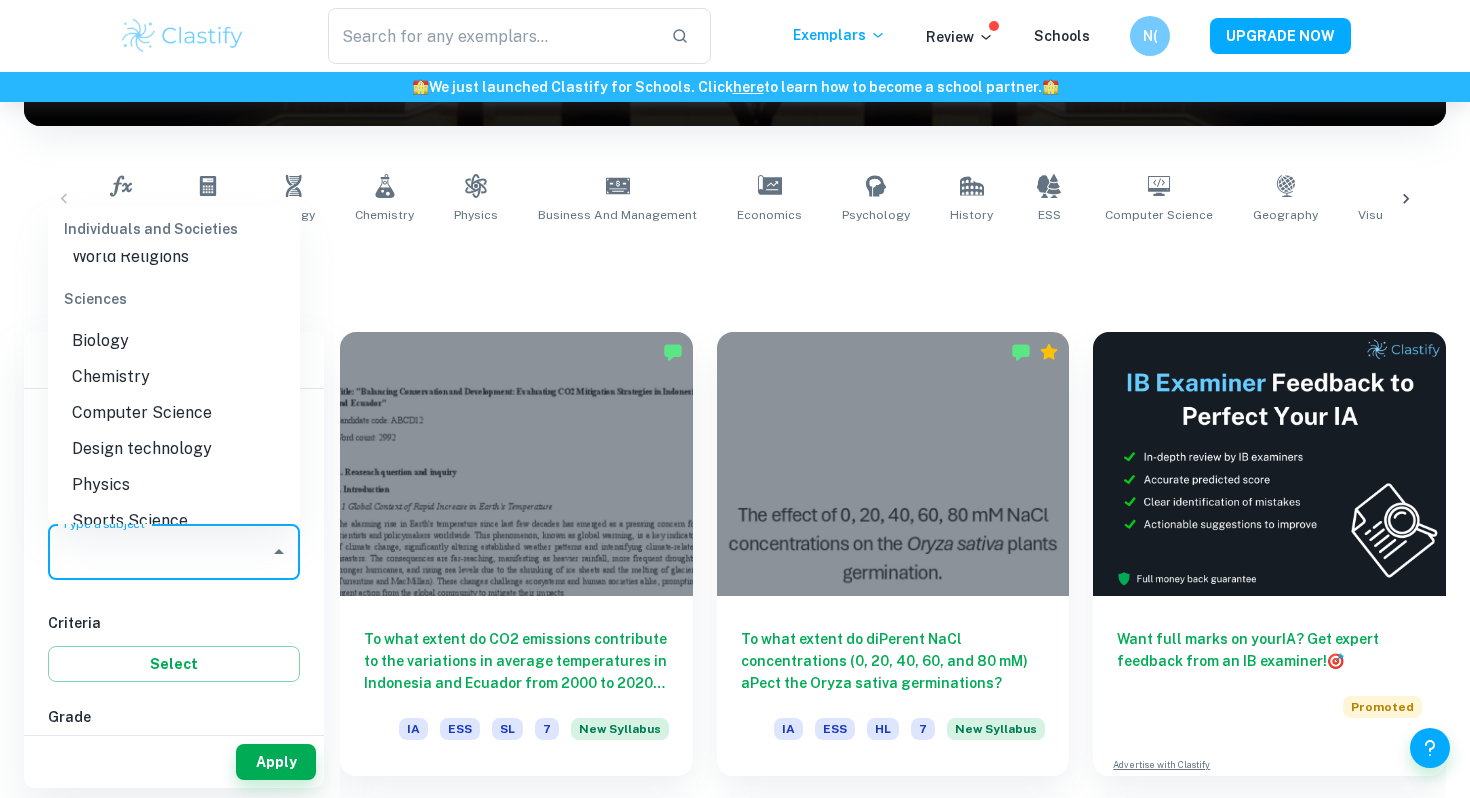 click on "Chemistry" at bounding box center (174, 377) 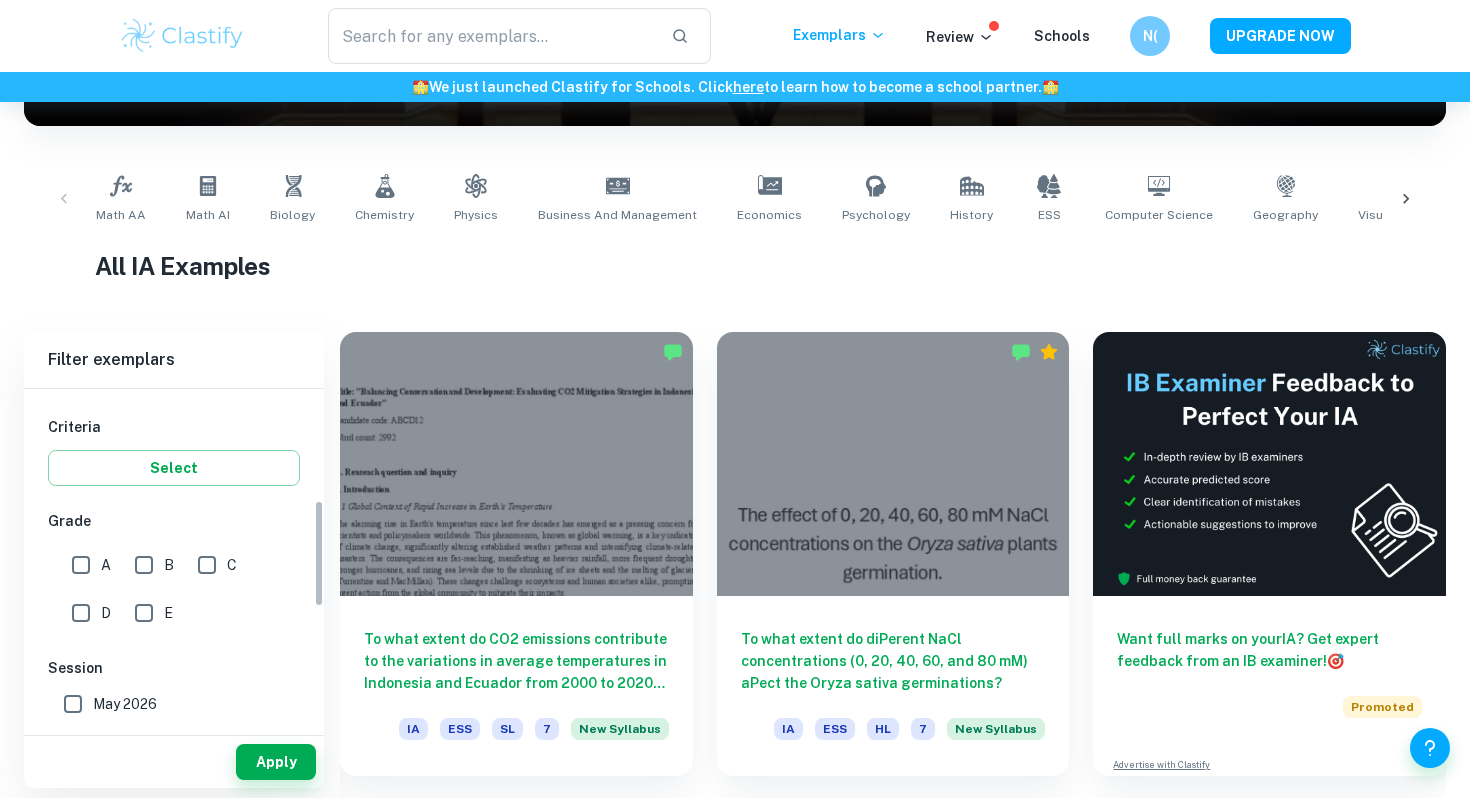 scroll, scrollTop: 316, scrollLeft: 0, axis: vertical 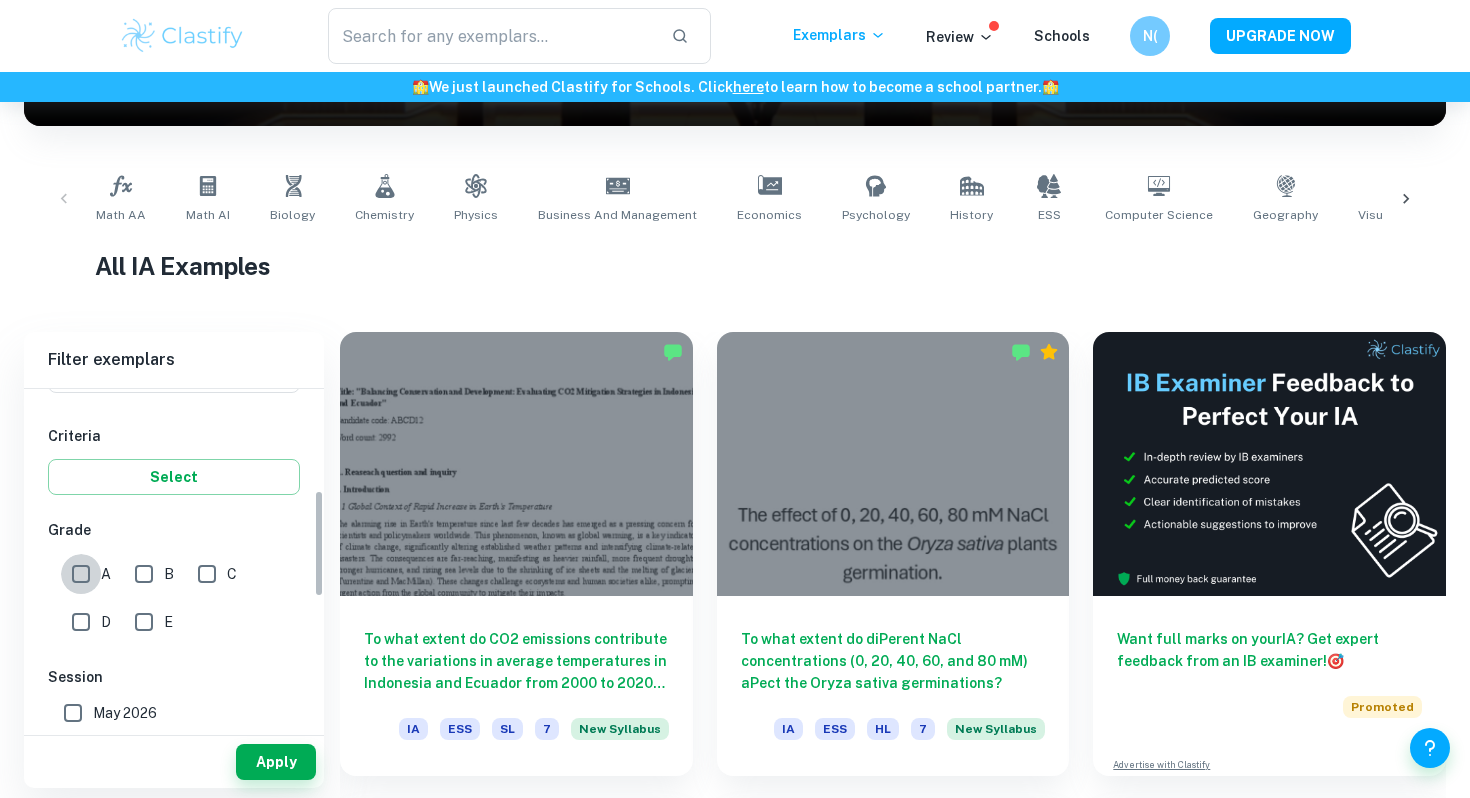 click on "A" at bounding box center [81, 574] 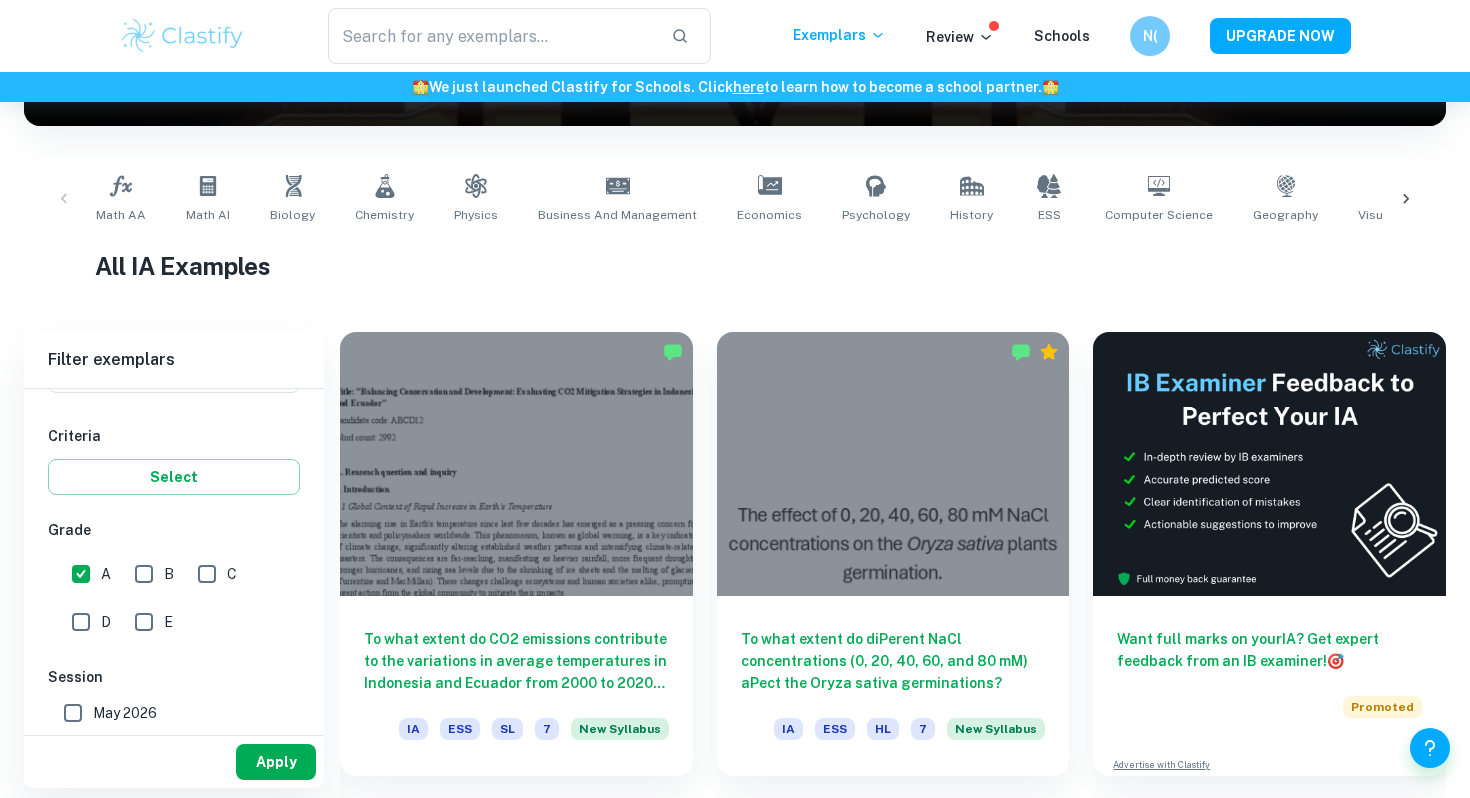 click on "Apply" at bounding box center (276, 762) 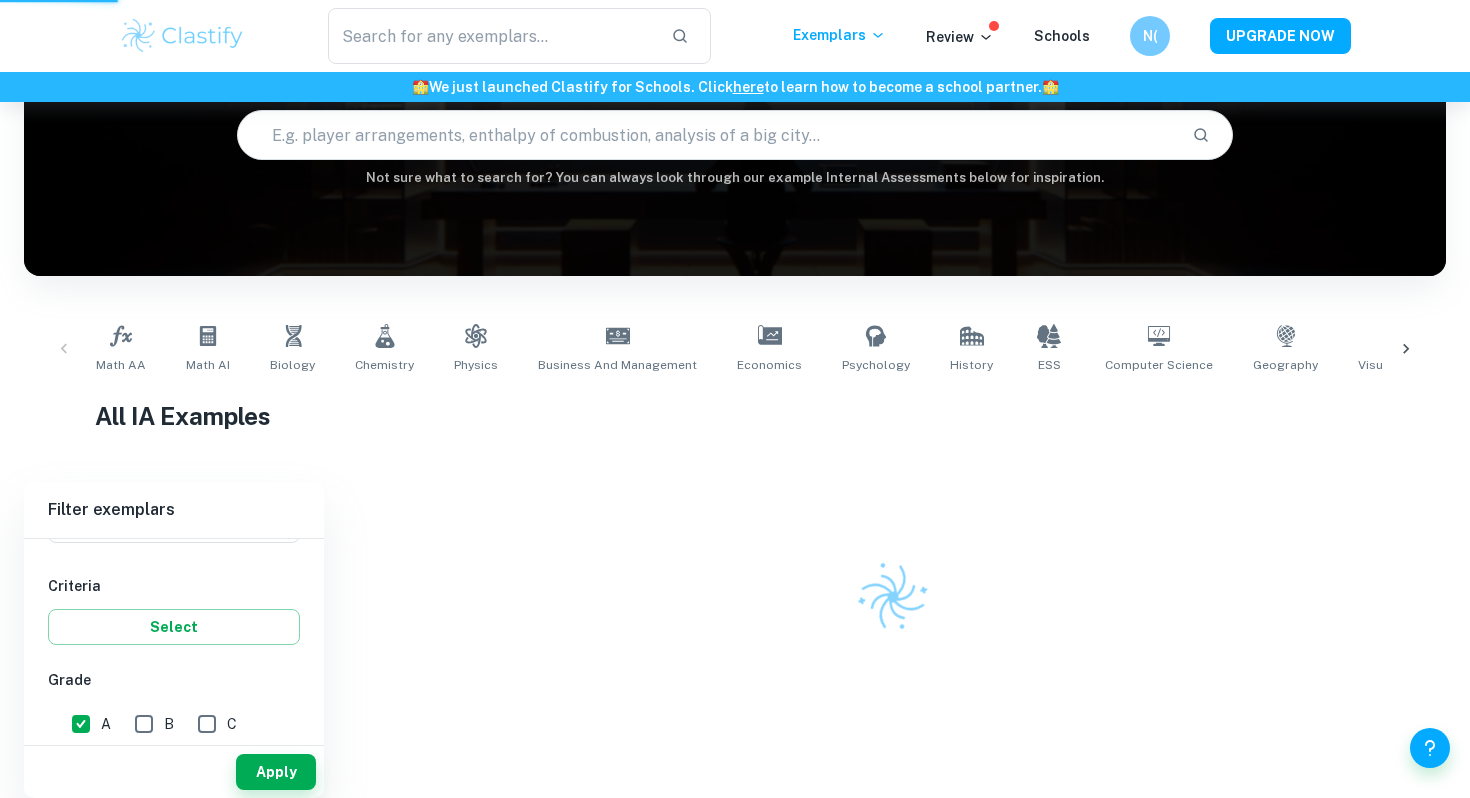 scroll, scrollTop: 176, scrollLeft: 0, axis: vertical 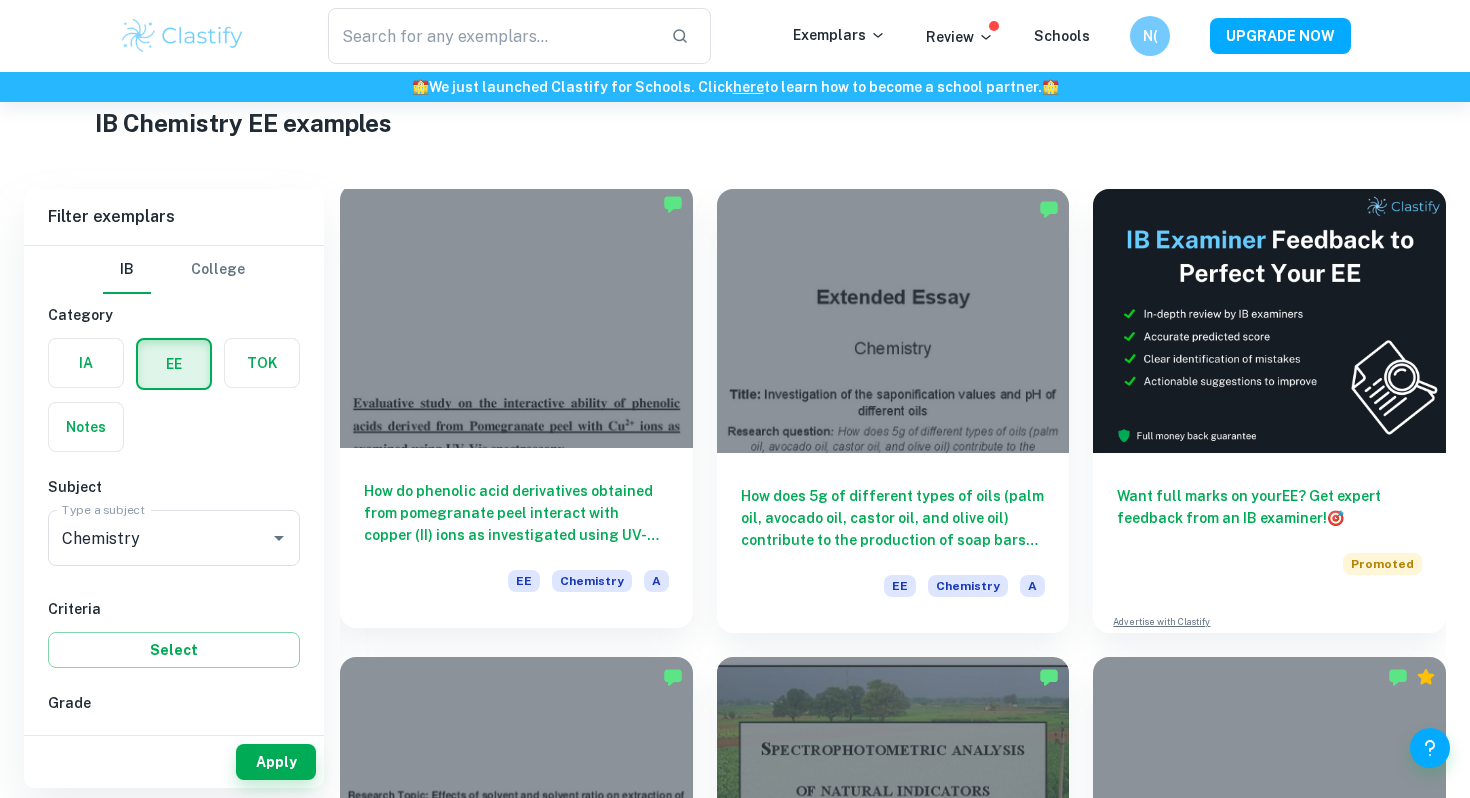 click at bounding box center (516, 316) 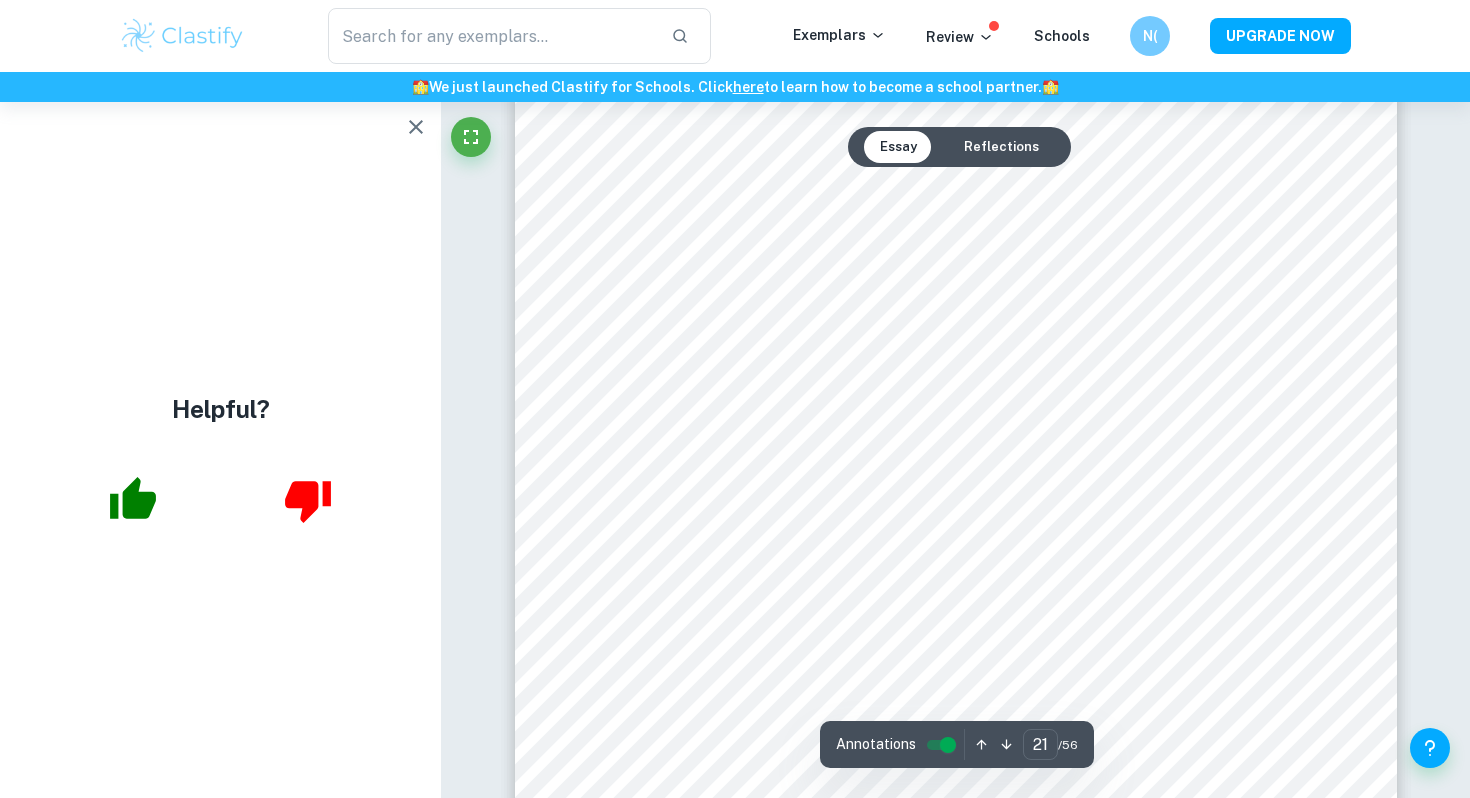 scroll, scrollTop: 26030, scrollLeft: 0, axis: vertical 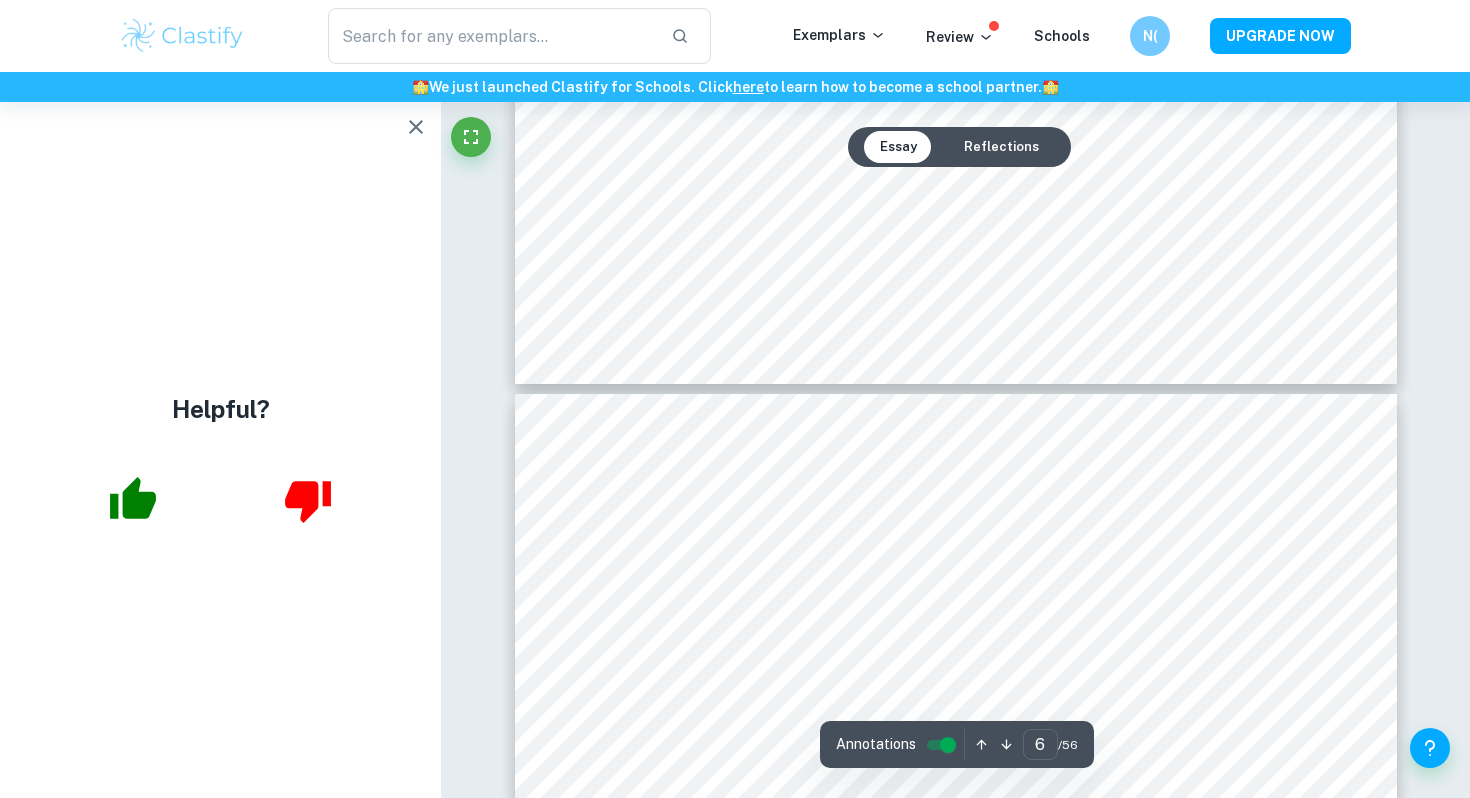 type on "5" 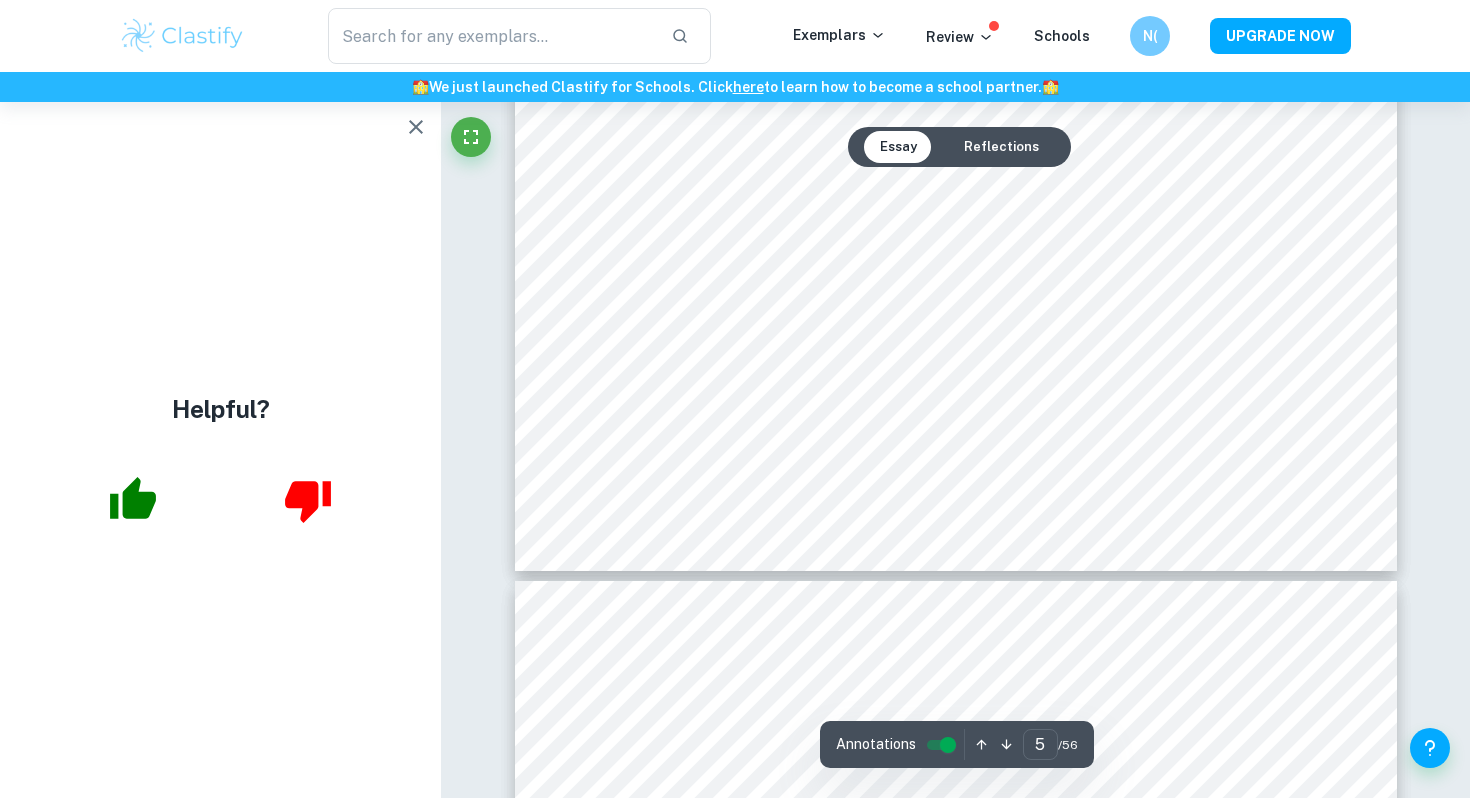 scroll, scrollTop: 5874, scrollLeft: 0, axis: vertical 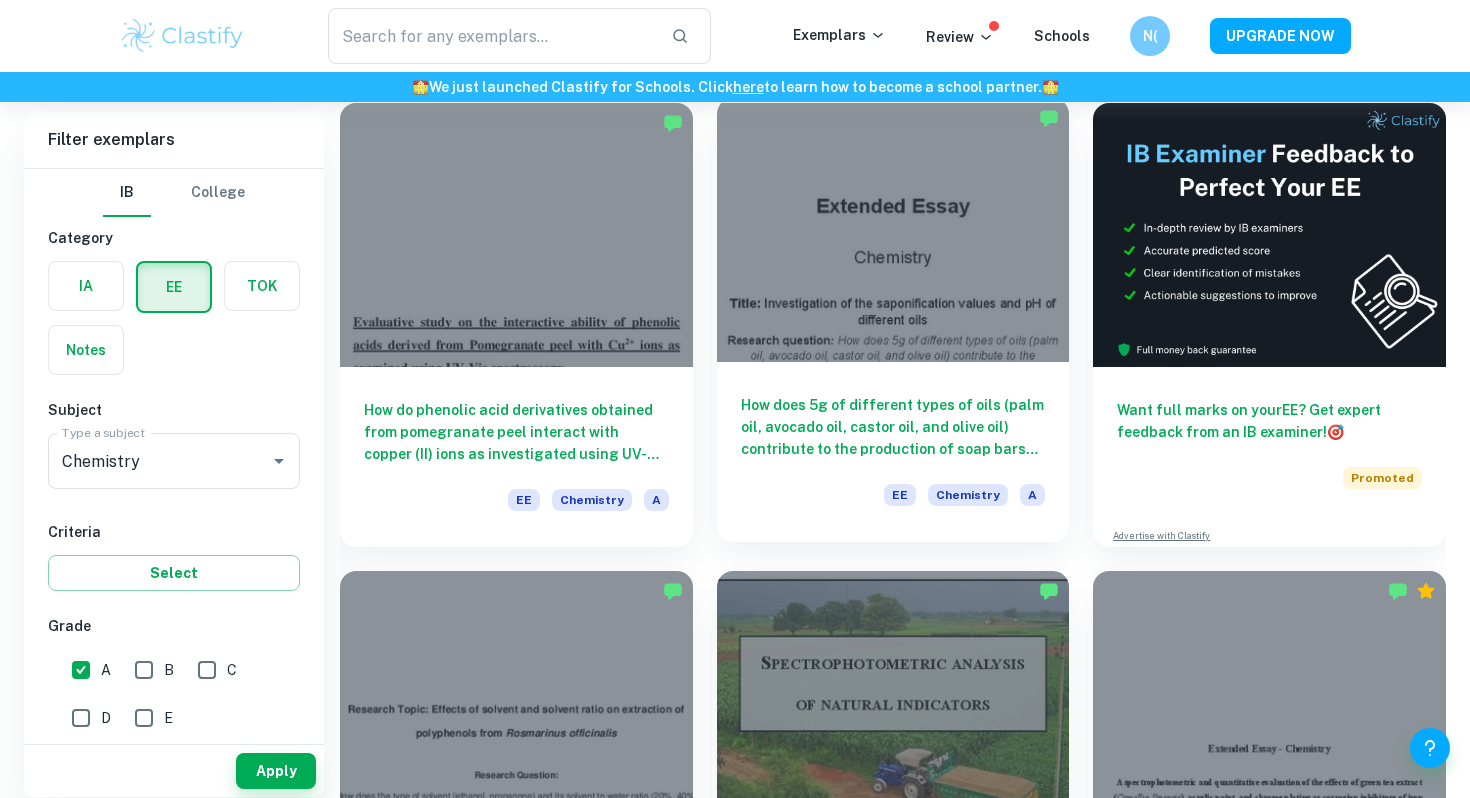 click at bounding box center (893, 230) 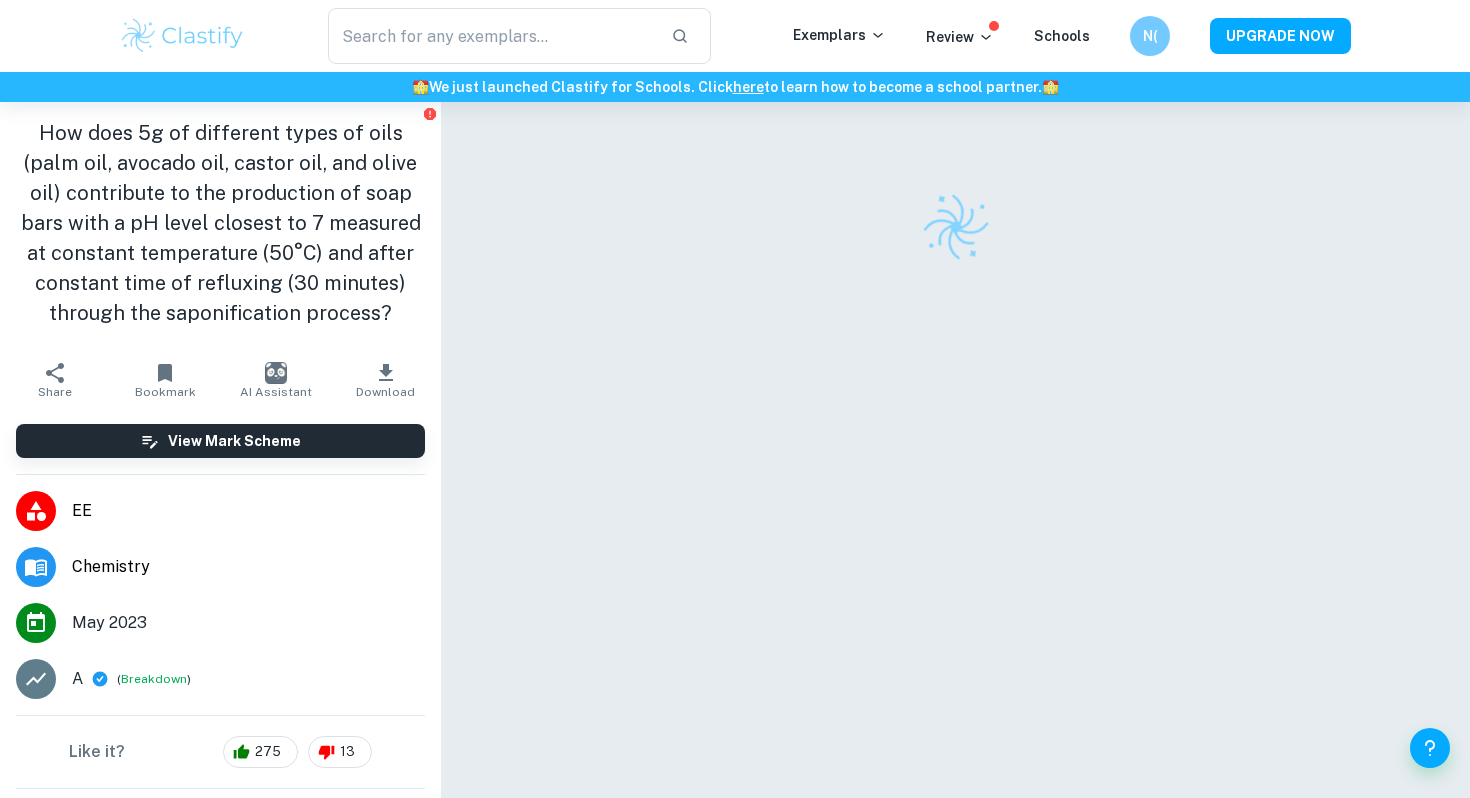 scroll, scrollTop: 102, scrollLeft: 0, axis: vertical 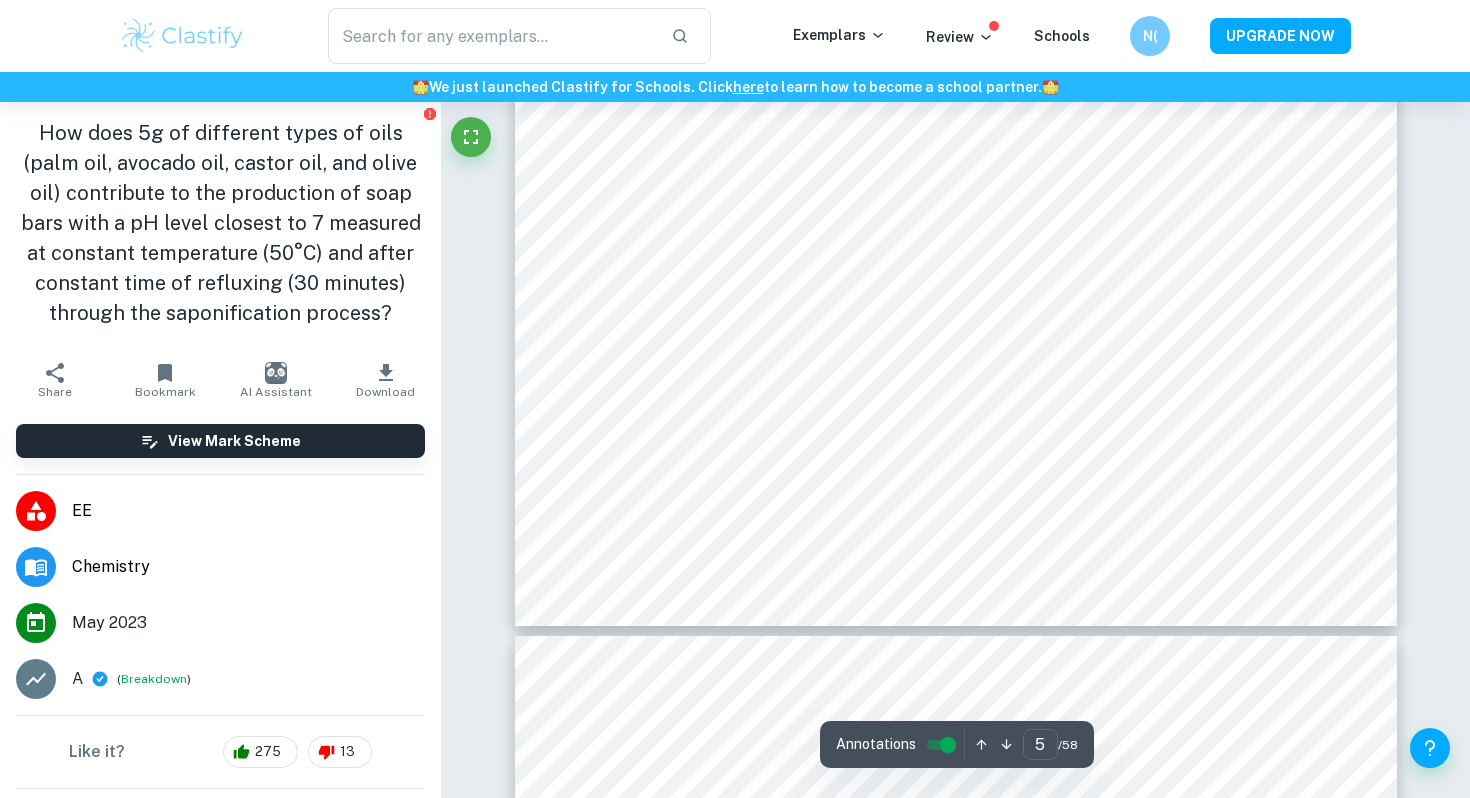 type on "6" 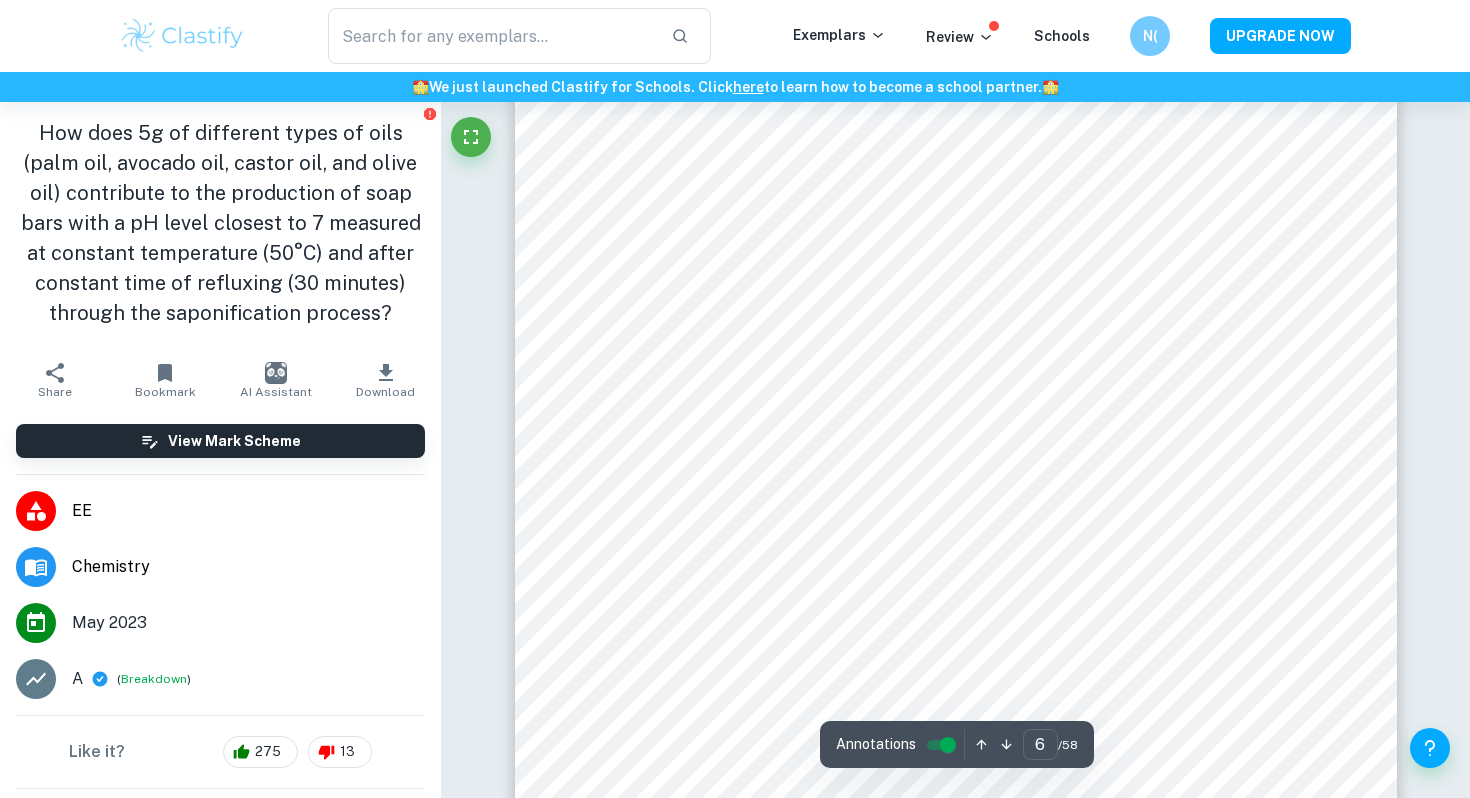 scroll, scrollTop: 6475, scrollLeft: 0, axis: vertical 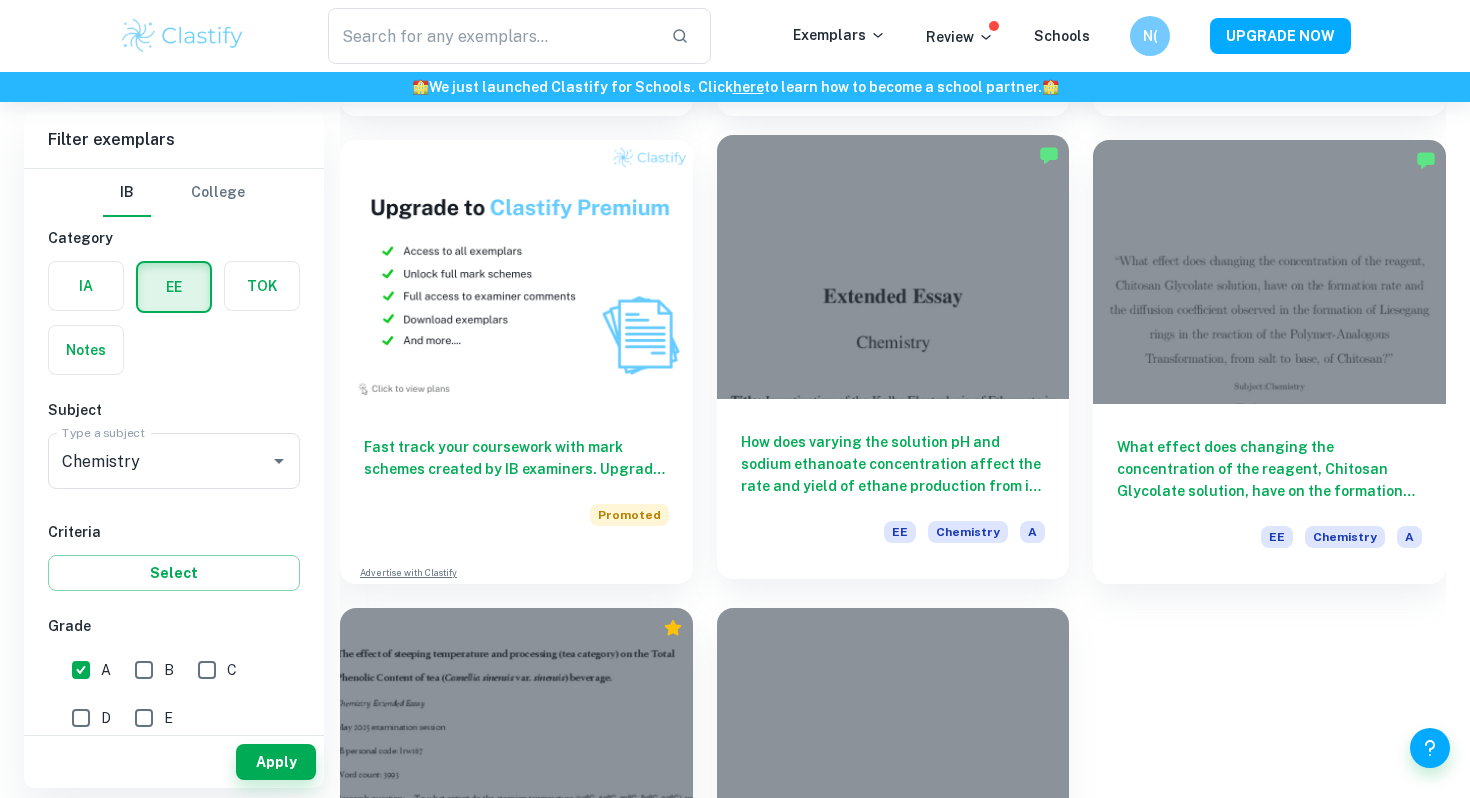 click at bounding box center (893, 267) 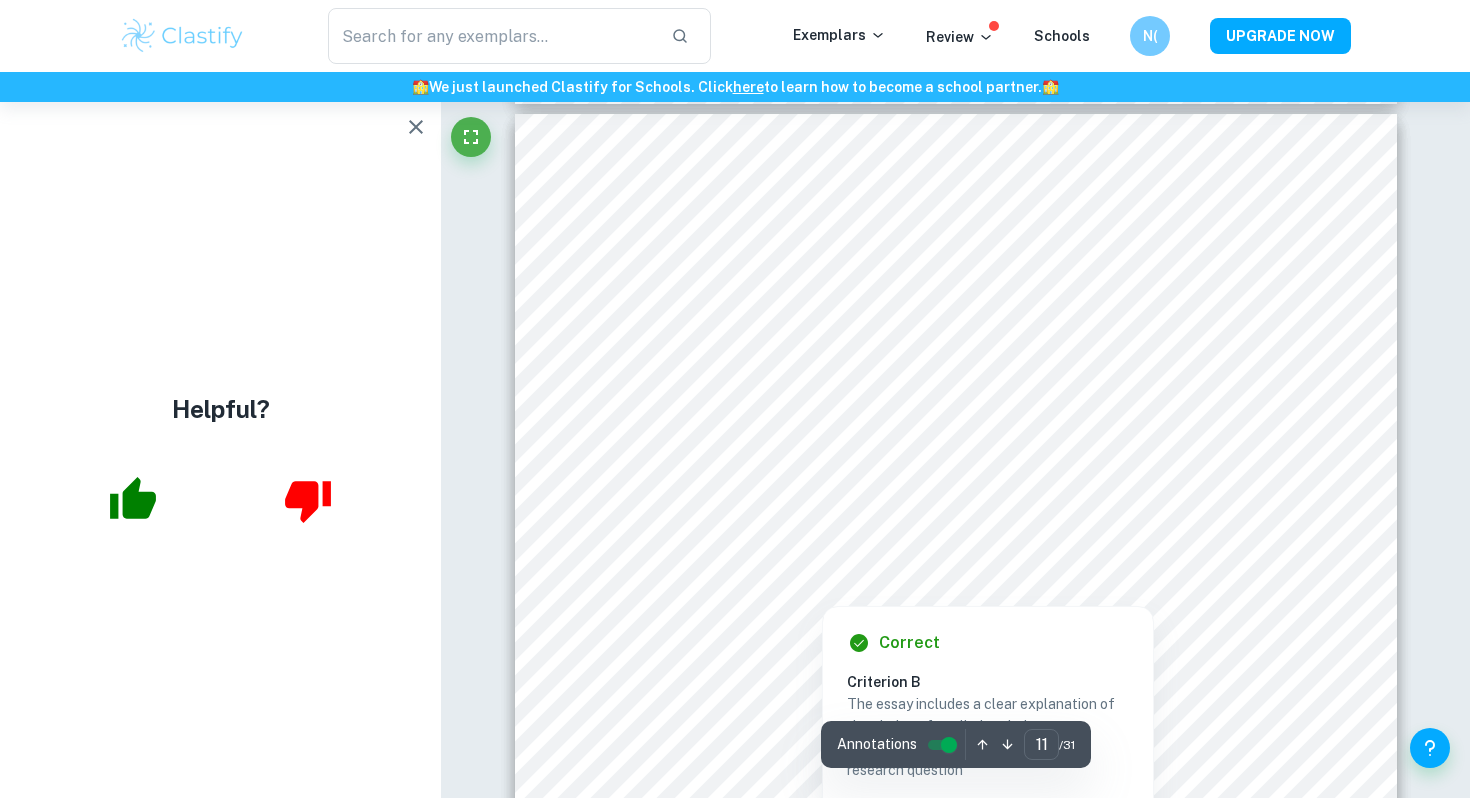scroll, scrollTop: 13027, scrollLeft: 0, axis: vertical 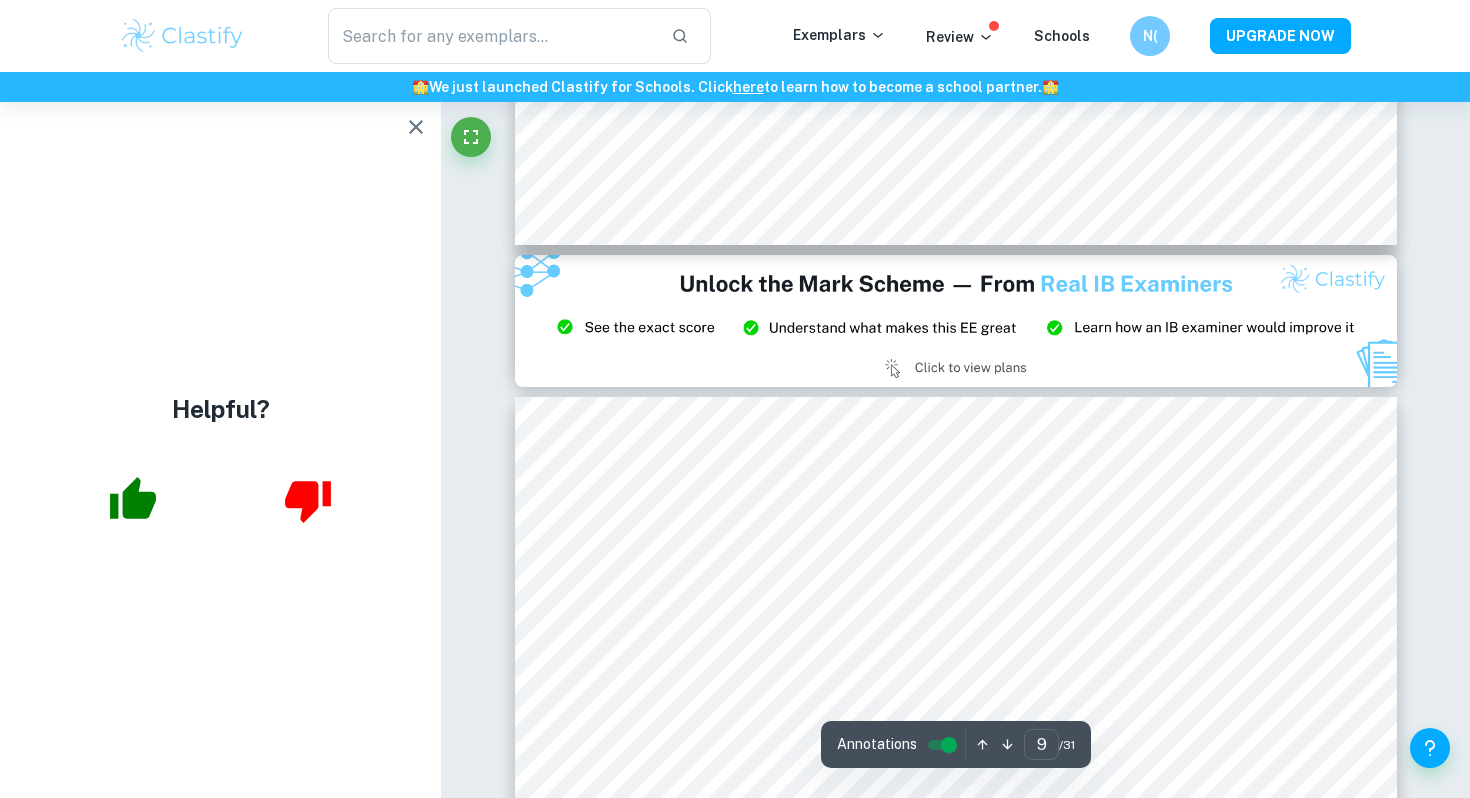 type on "8" 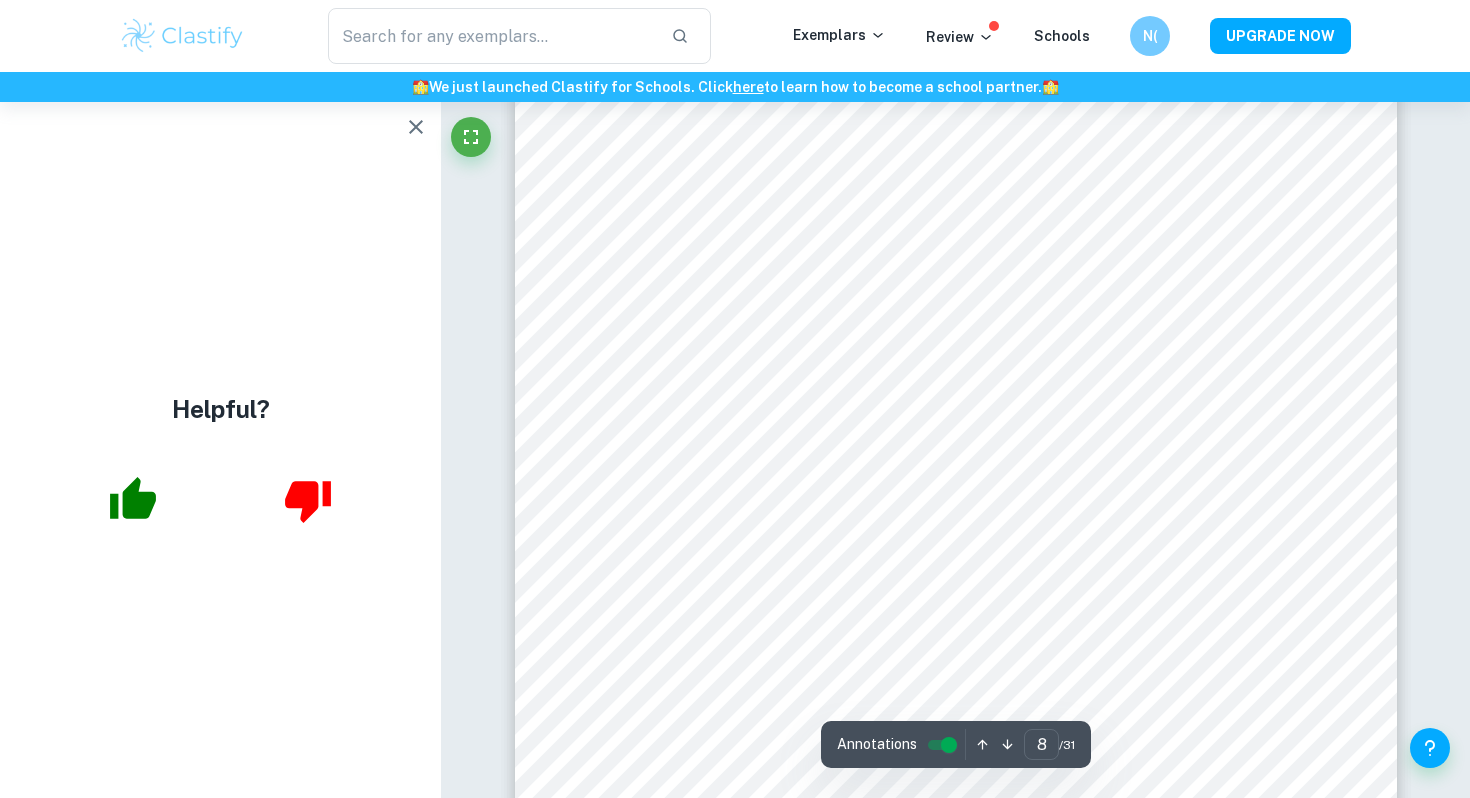 scroll, scrollTop: 9222, scrollLeft: 0, axis: vertical 